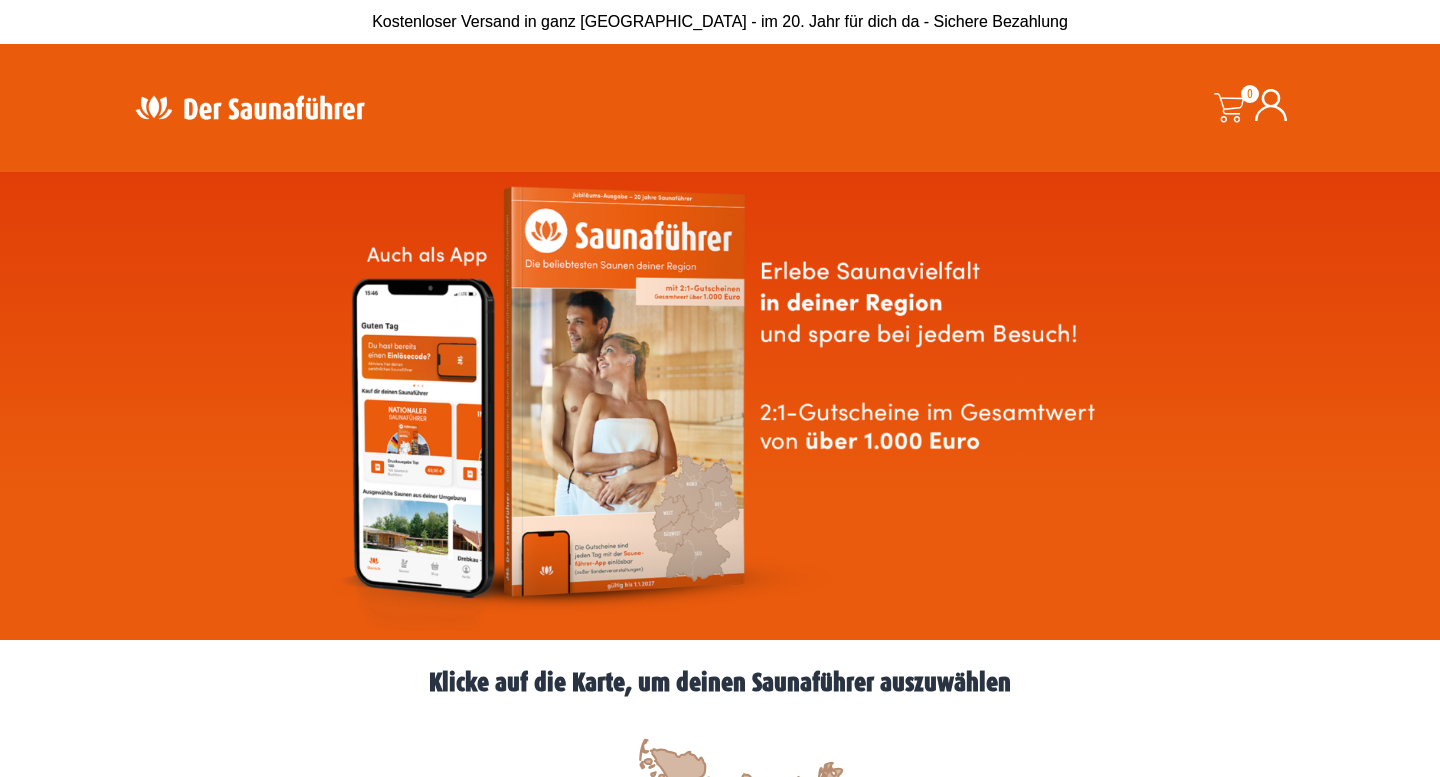 scroll, scrollTop: 0, scrollLeft: 0, axis: both 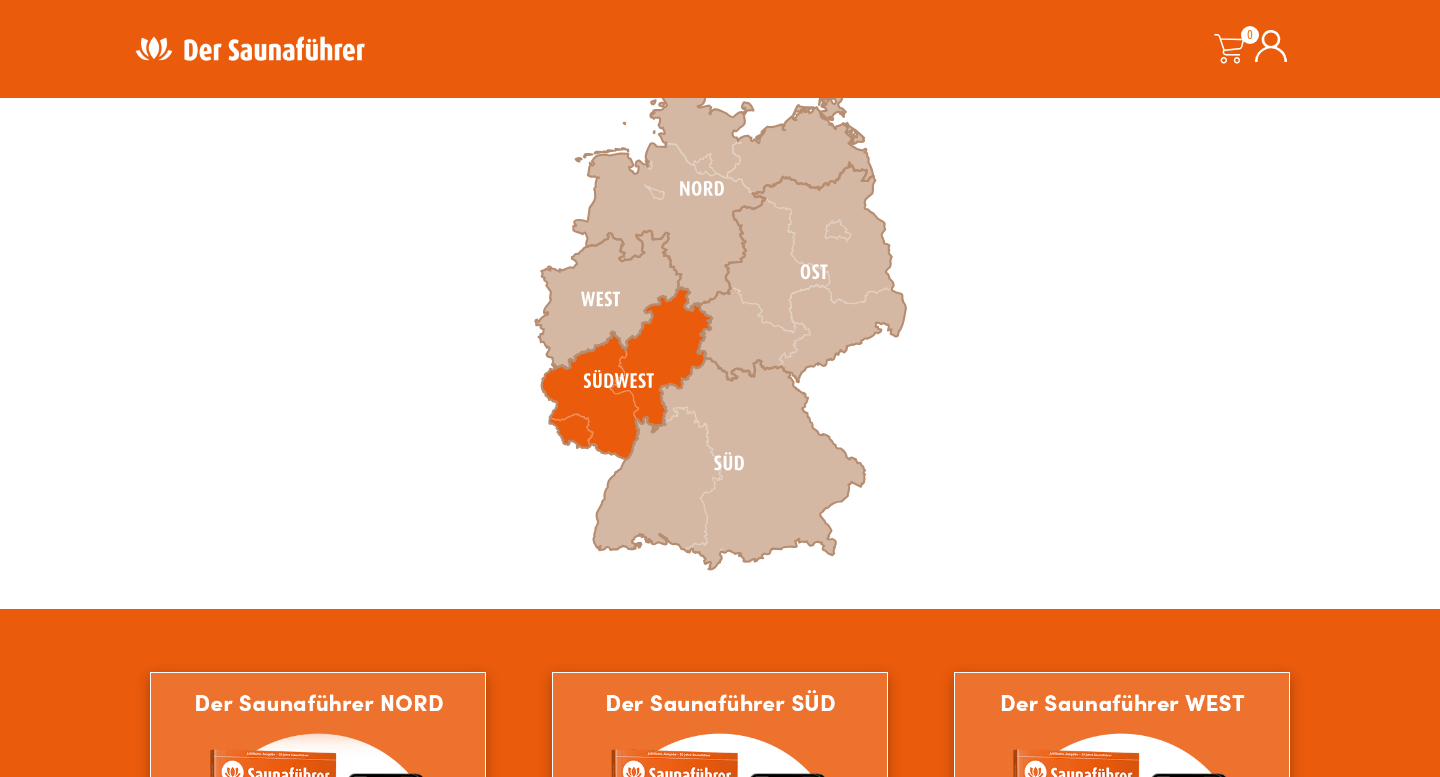 click 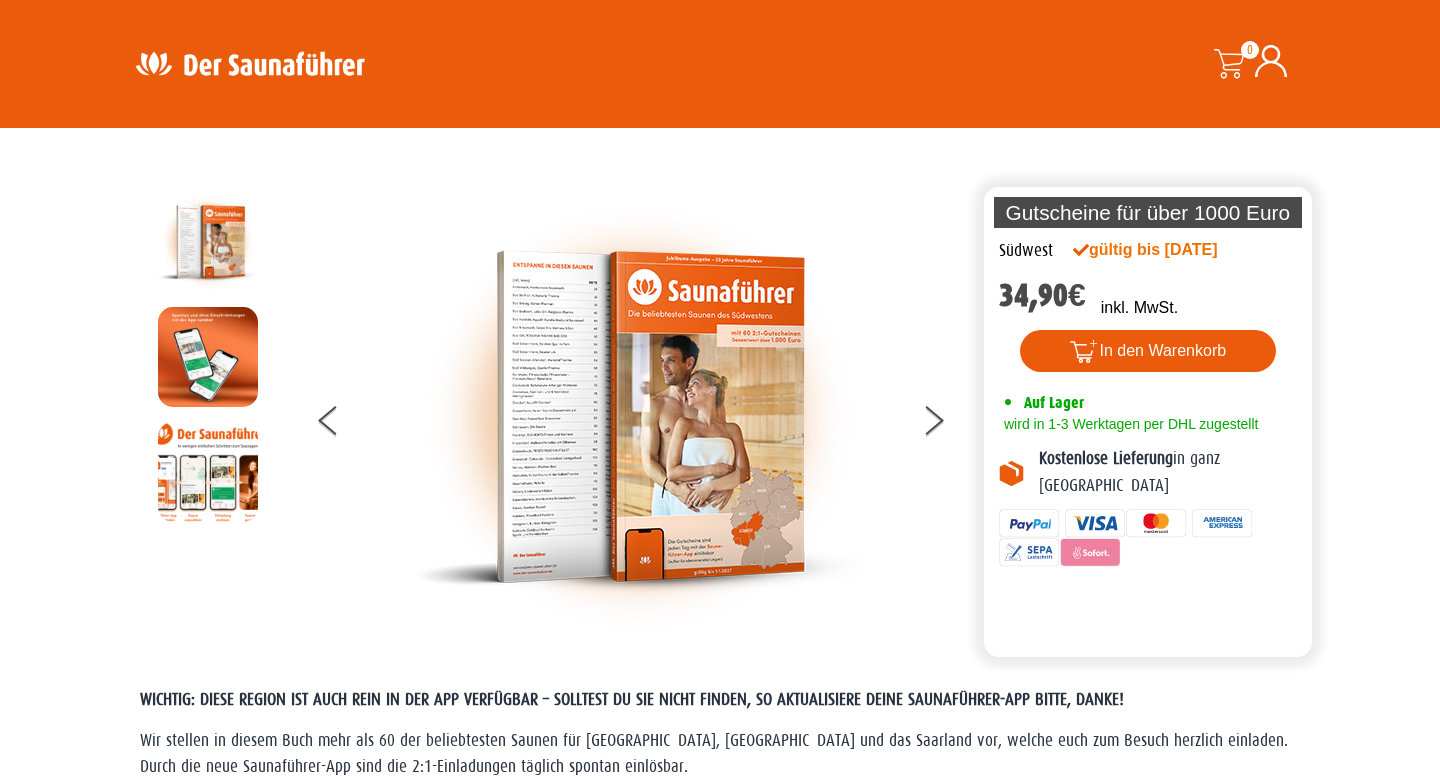 scroll, scrollTop: 123, scrollLeft: 0, axis: vertical 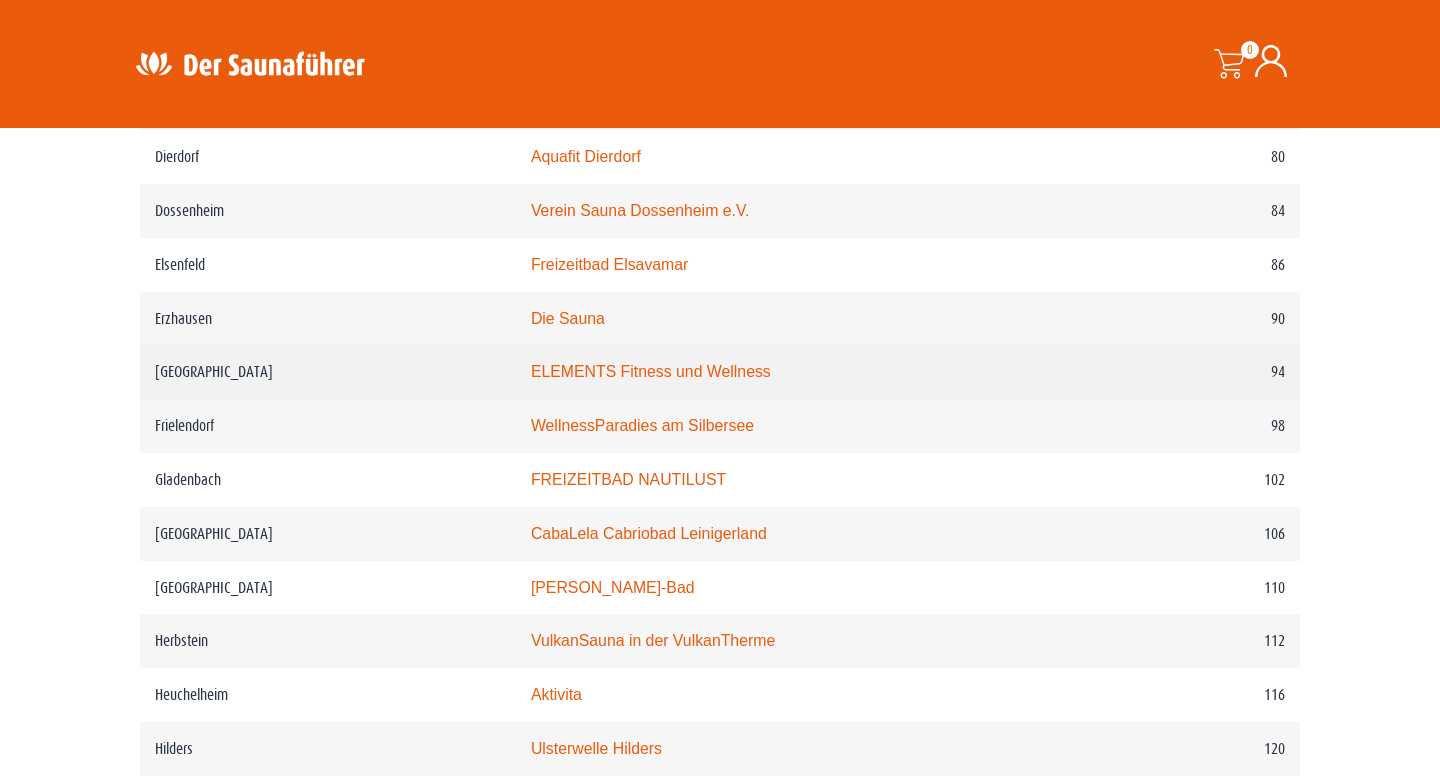 click on "ELEMENTS Fitness und Wellness" at bounding box center (651, 371) 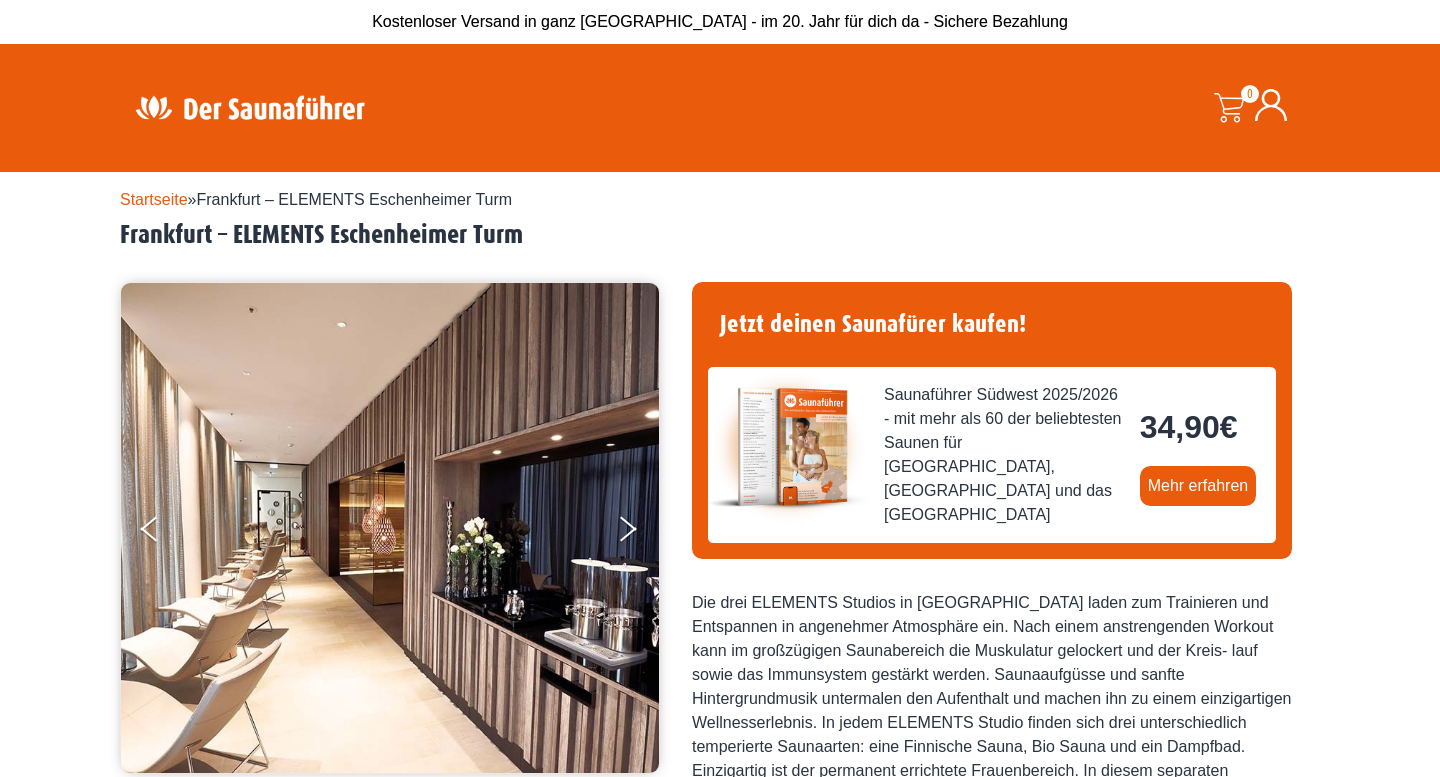 scroll, scrollTop: 0, scrollLeft: 0, axis: both 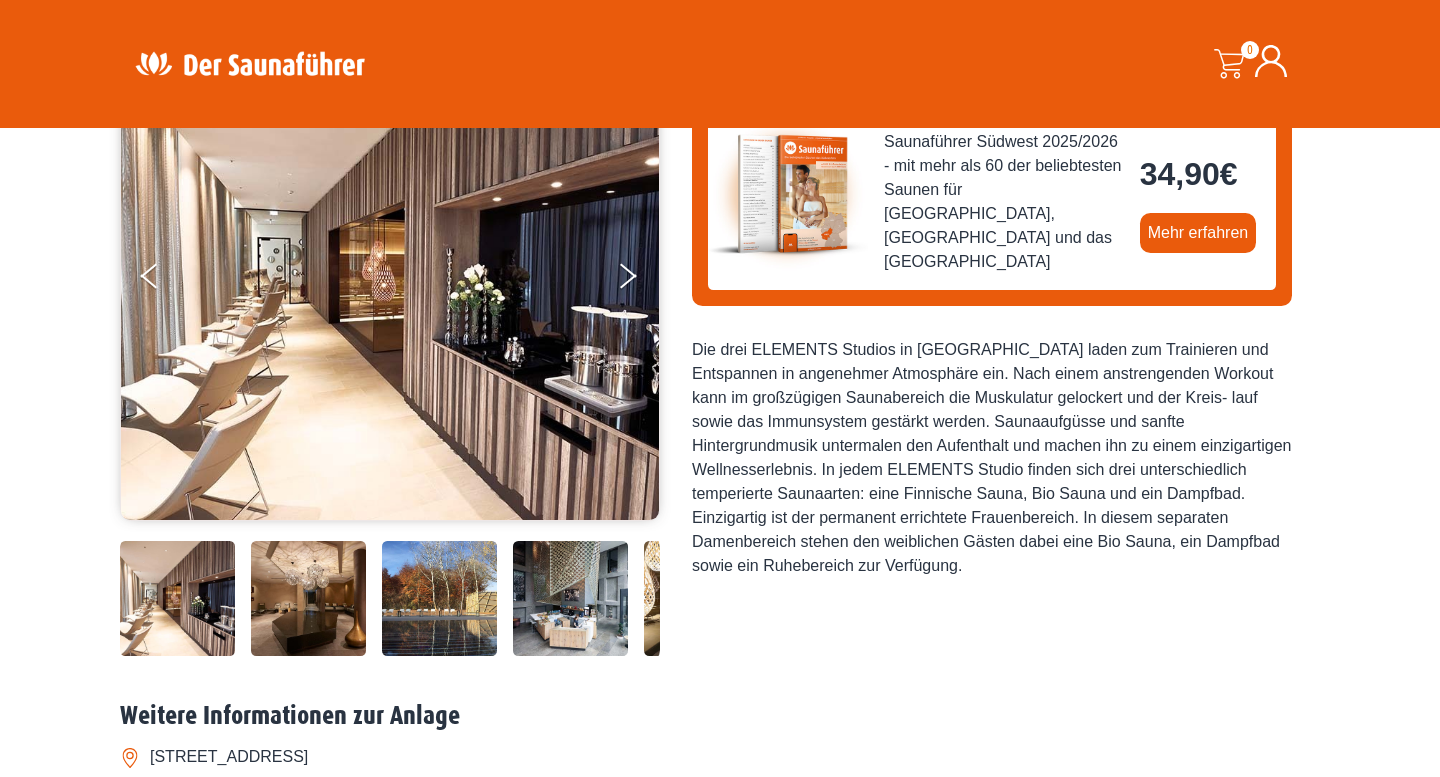 click at bounding box center [308, 598] 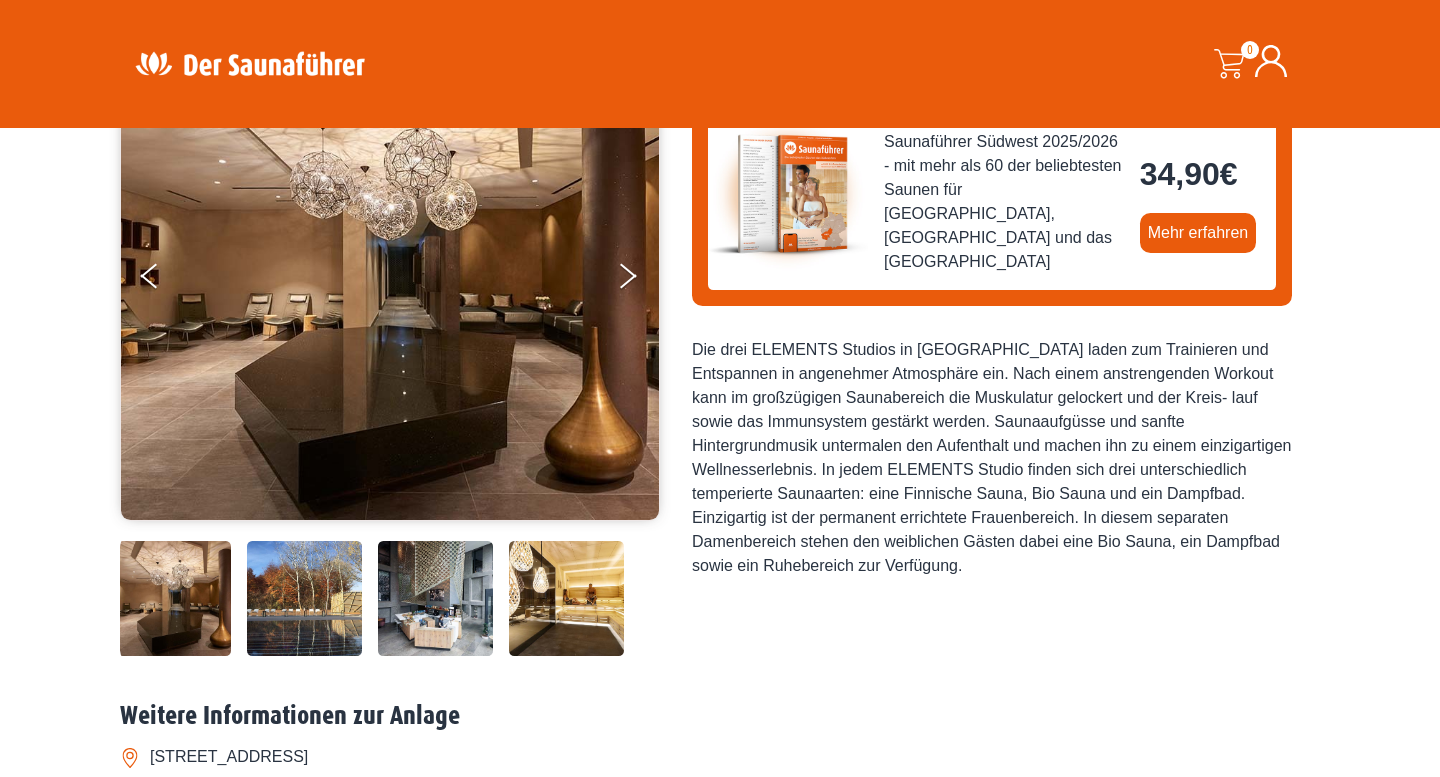 click at bounding box center [435, 598] 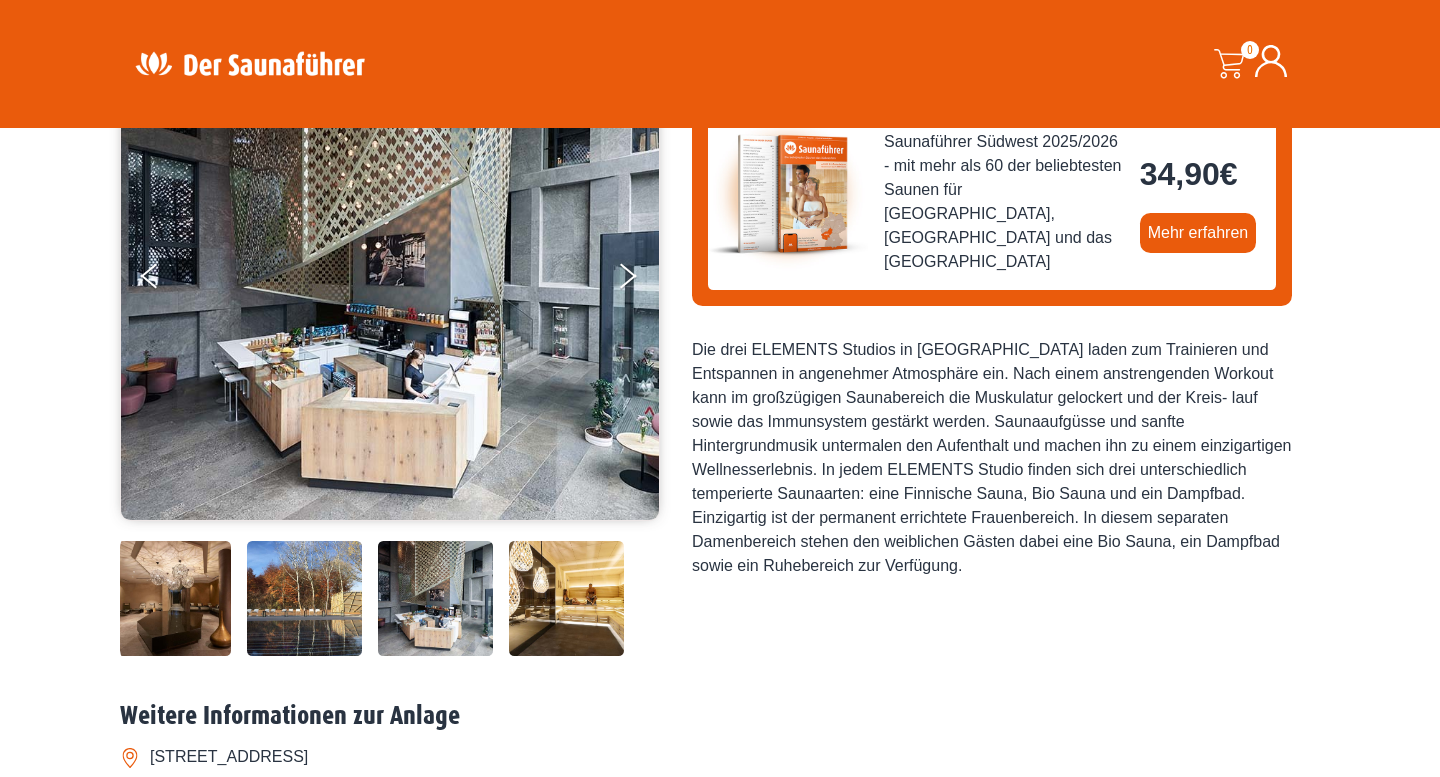 click at bounding box center (566, 598) 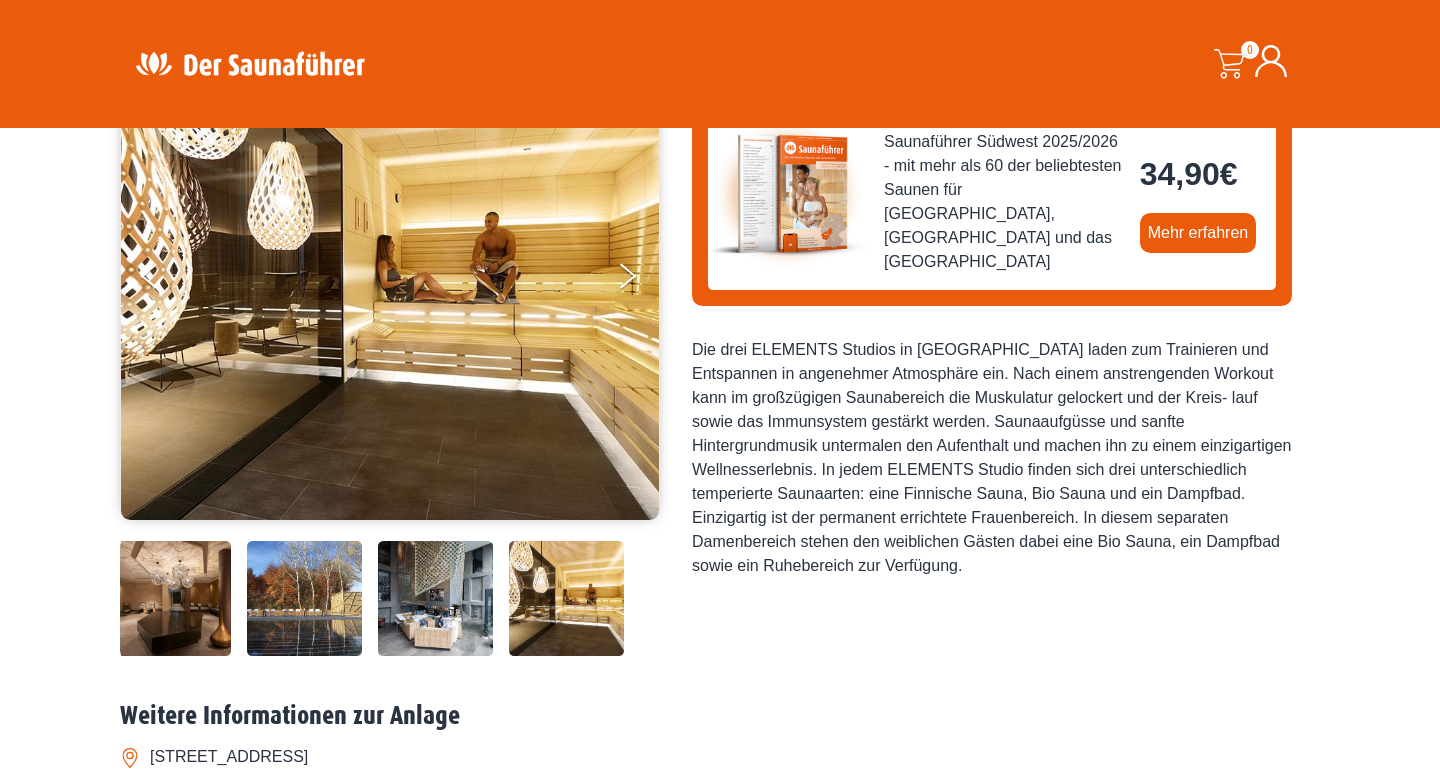 click at bounding box center [566, 598] 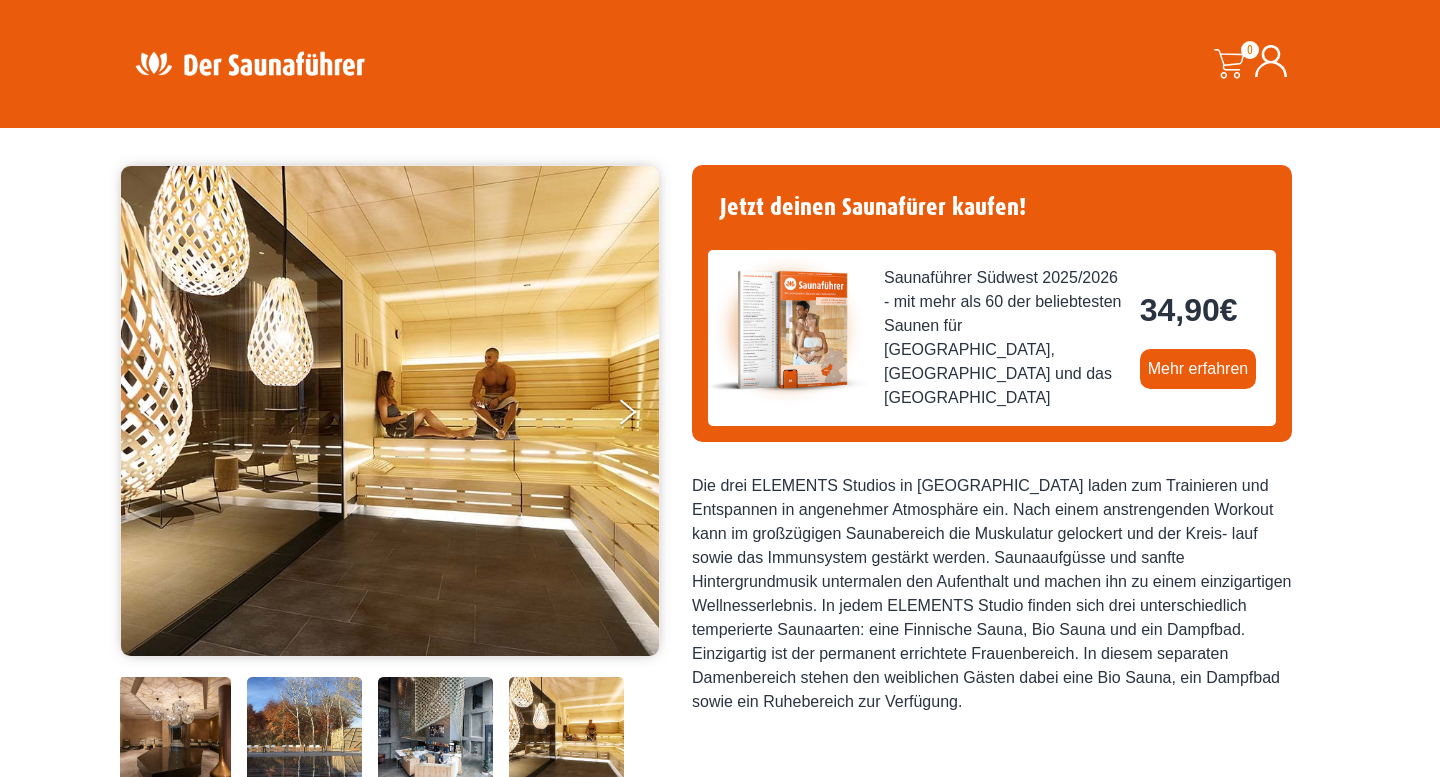 scroll, scrollTop: 115, scrollLeft: 0, axis: vertical 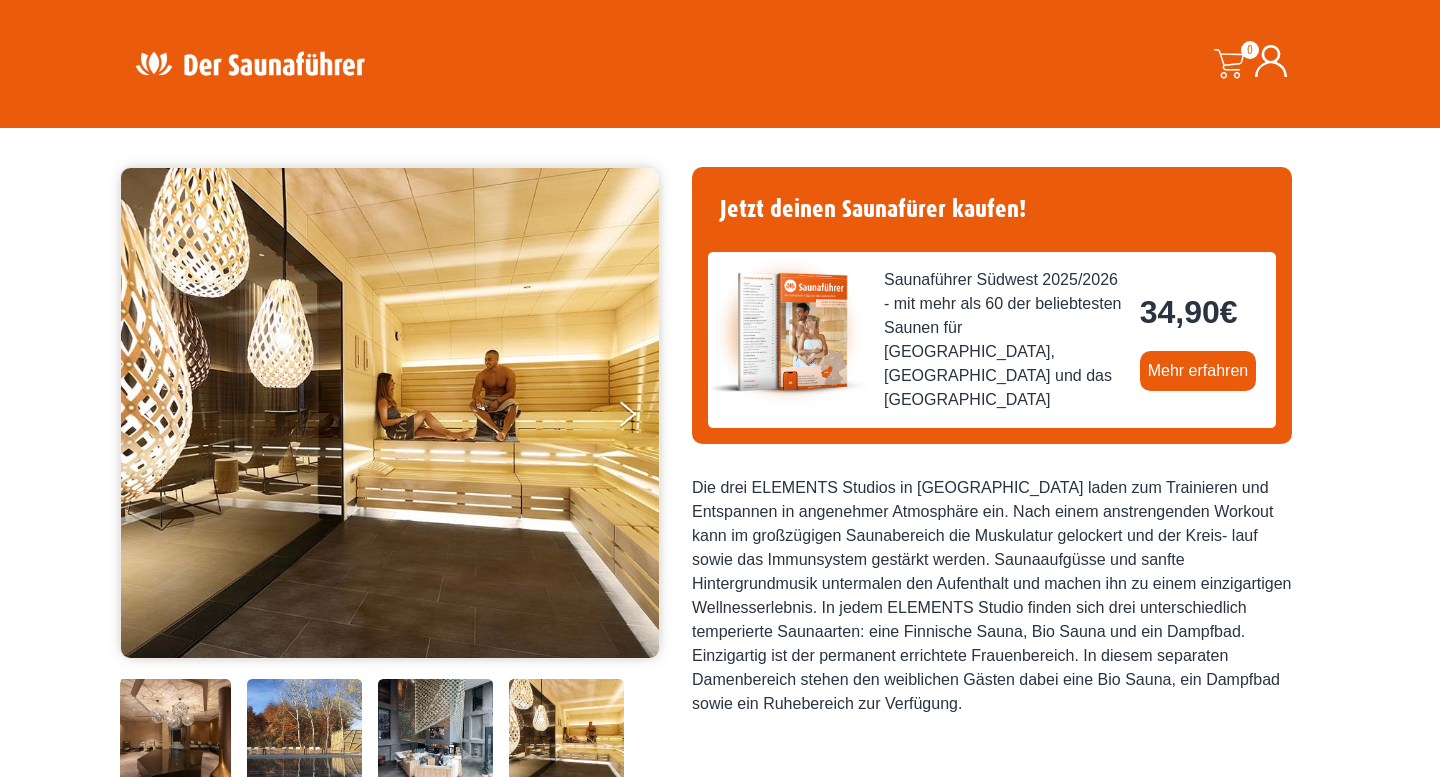 click at bounding box center [788, 332] 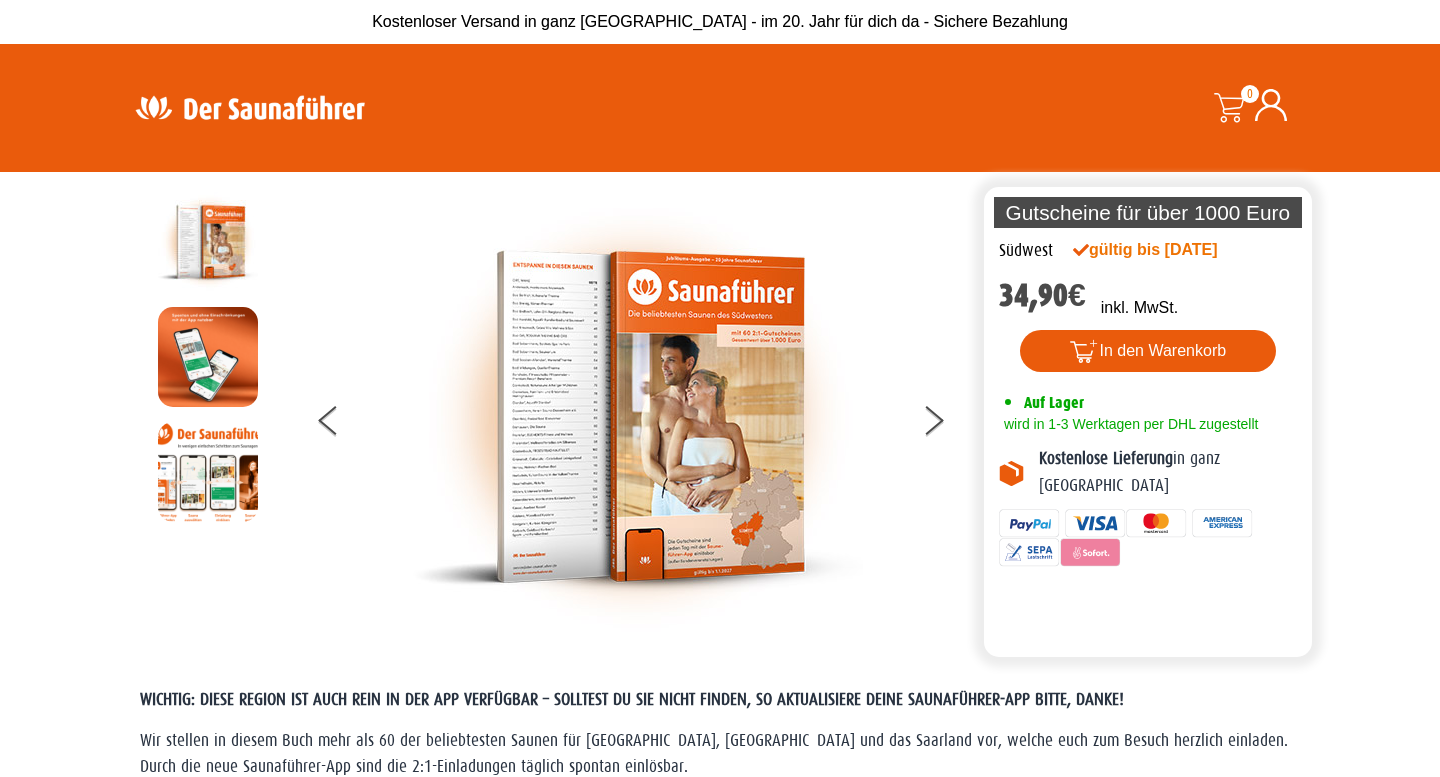 scroll, scrollTop: 0, scrollLeft: 0, axis: both 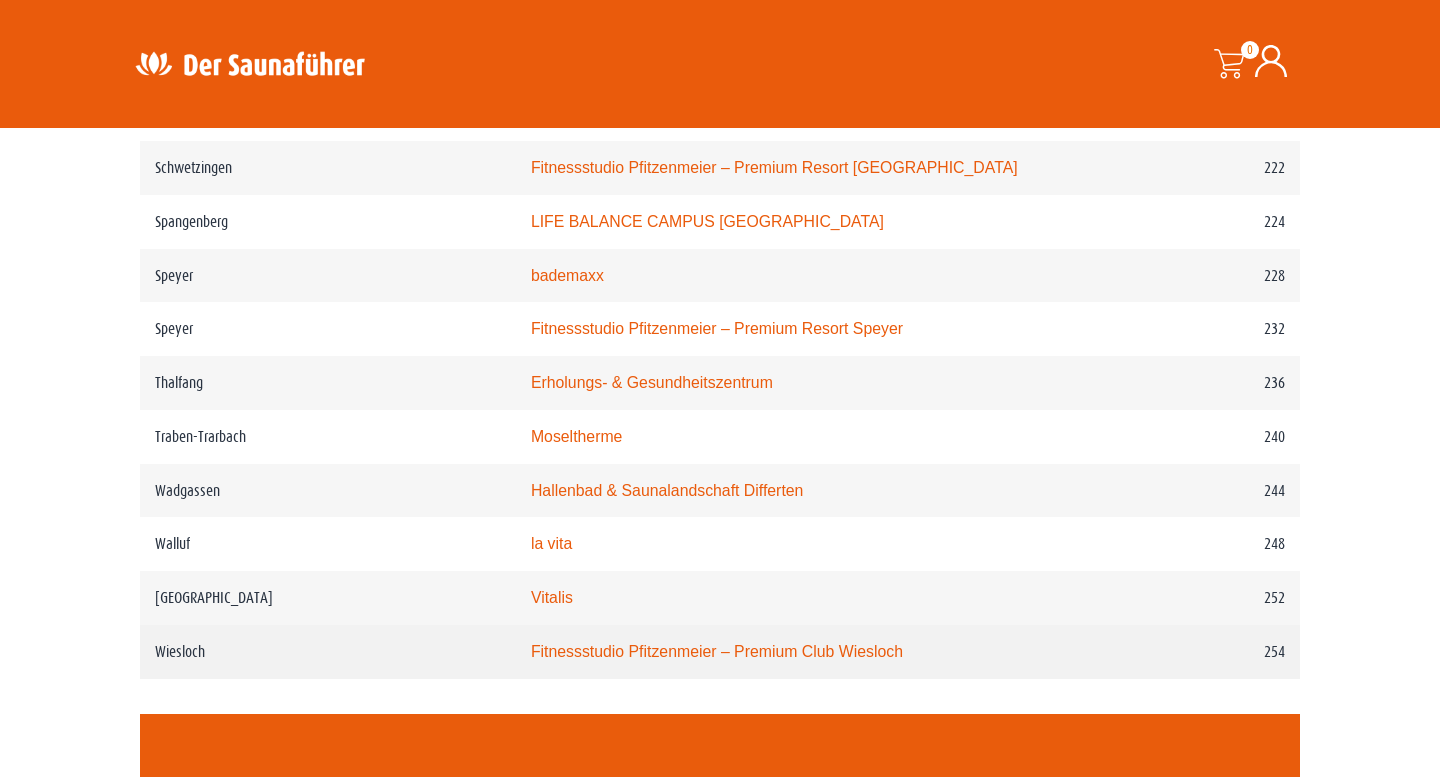 click on "Fitnessstudio Pfitzenmeier – Premium Club Wiesloch" at bounding box center [717, 651] 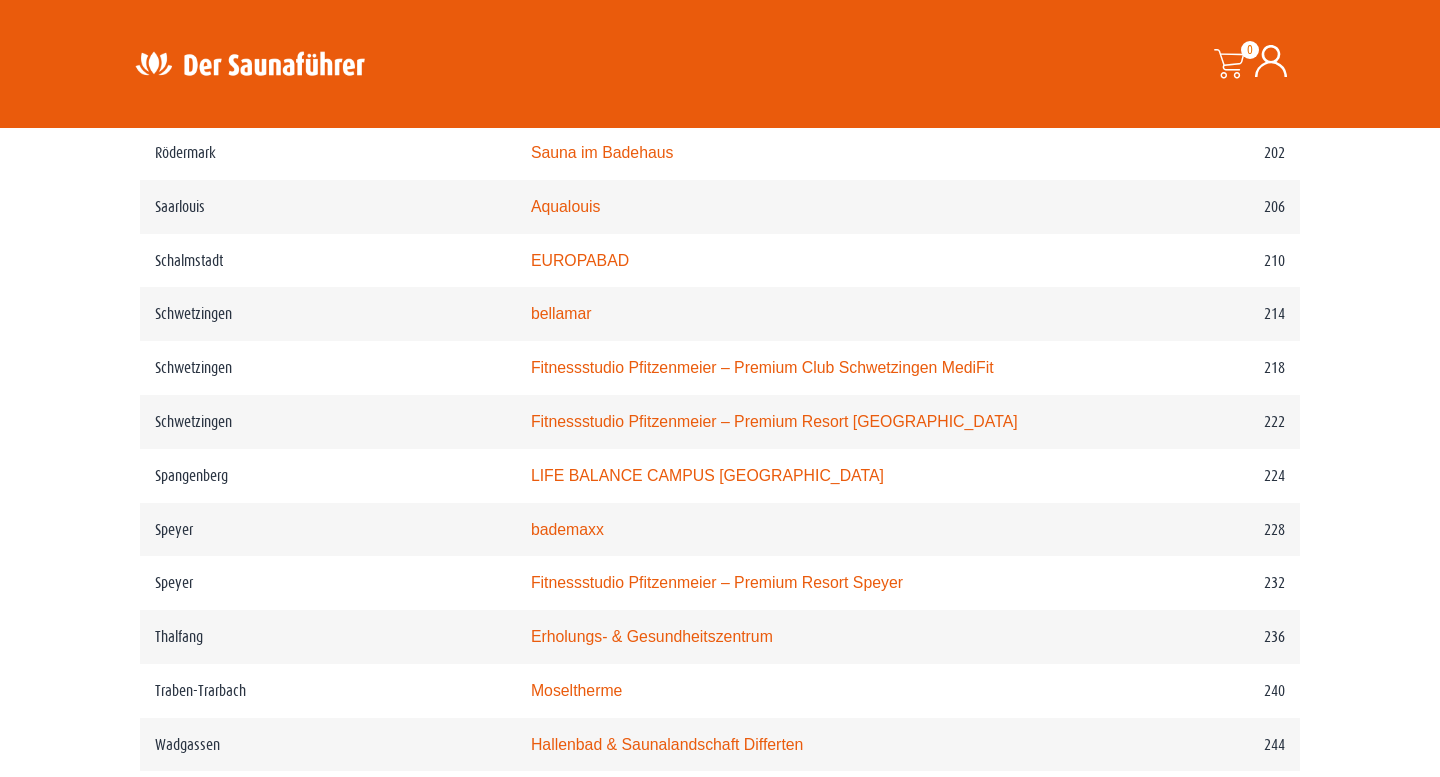 scroll, scrollTop: 3742, scrollLeft: 0, axis: vertical 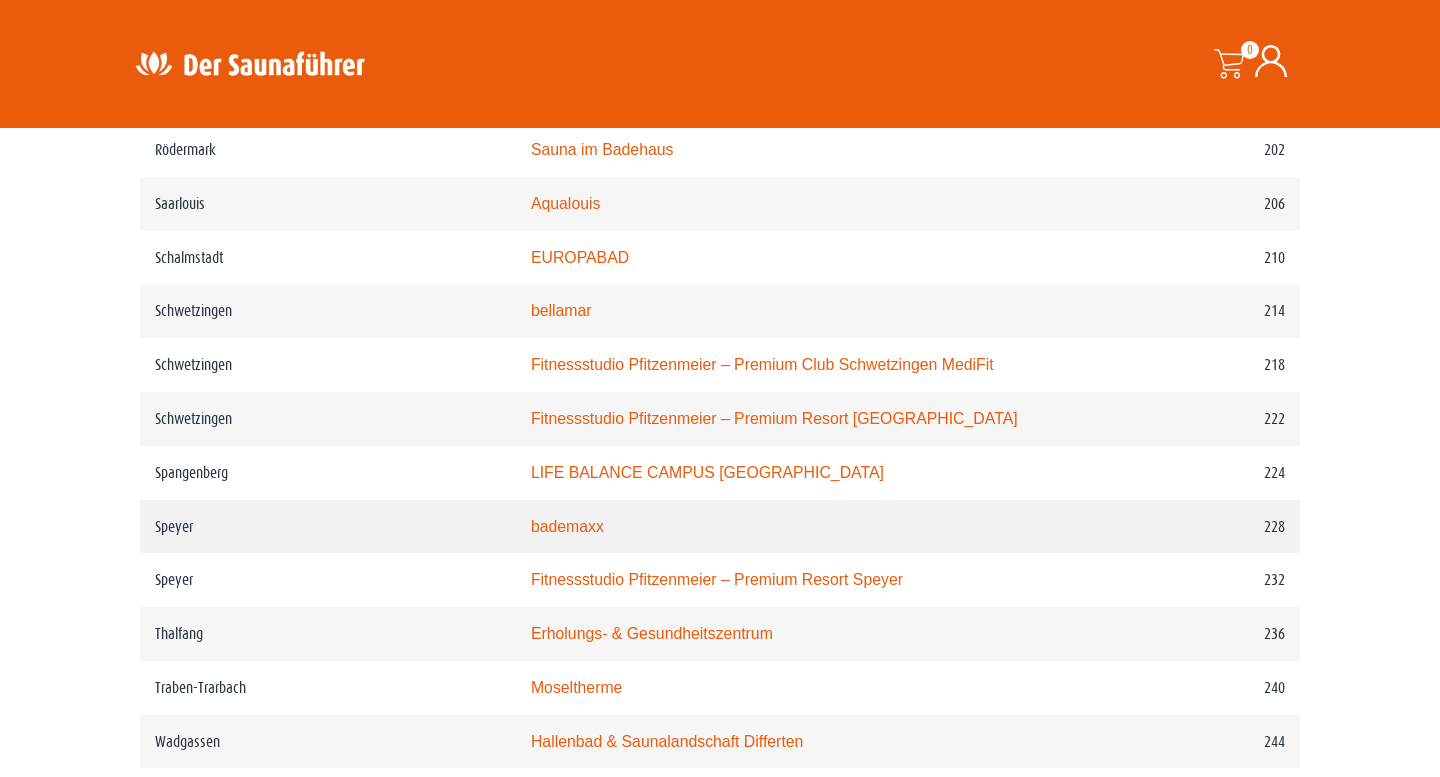 click on "bademaxx" at bounding box center [567, 526] 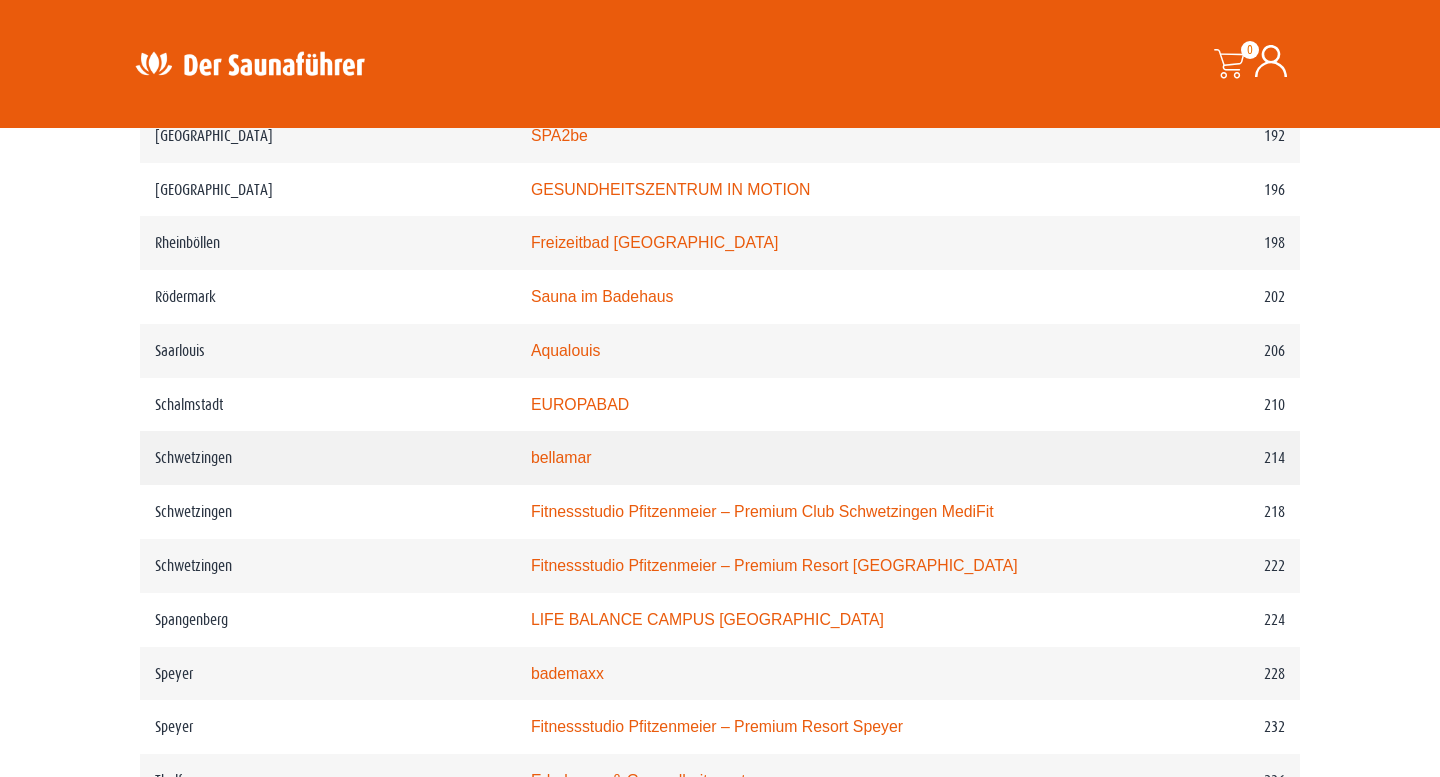 scroll, scrollTop: 3575, scrollLeft: 0, axis: vertical 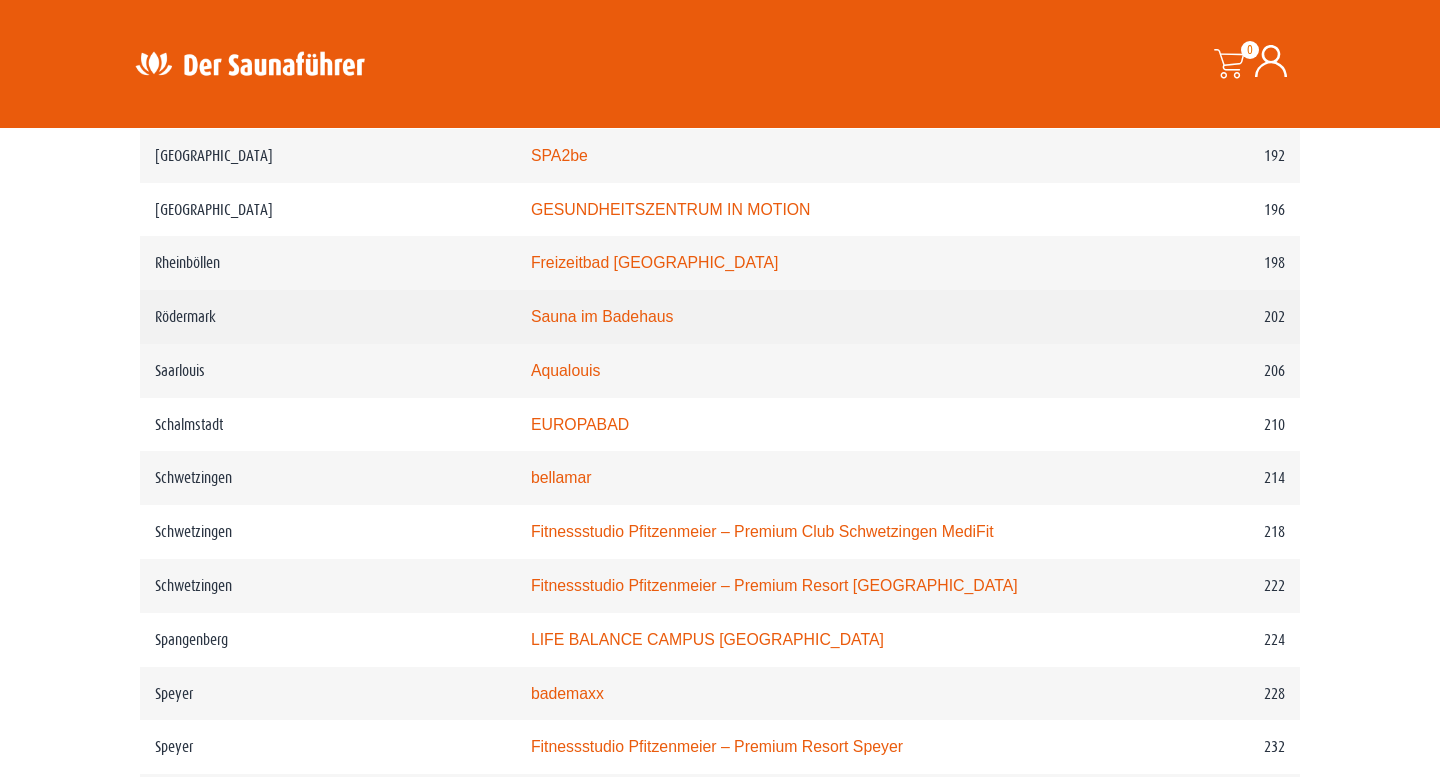 click on "Sauna im Badehaus" at bounding box center (797, 317) 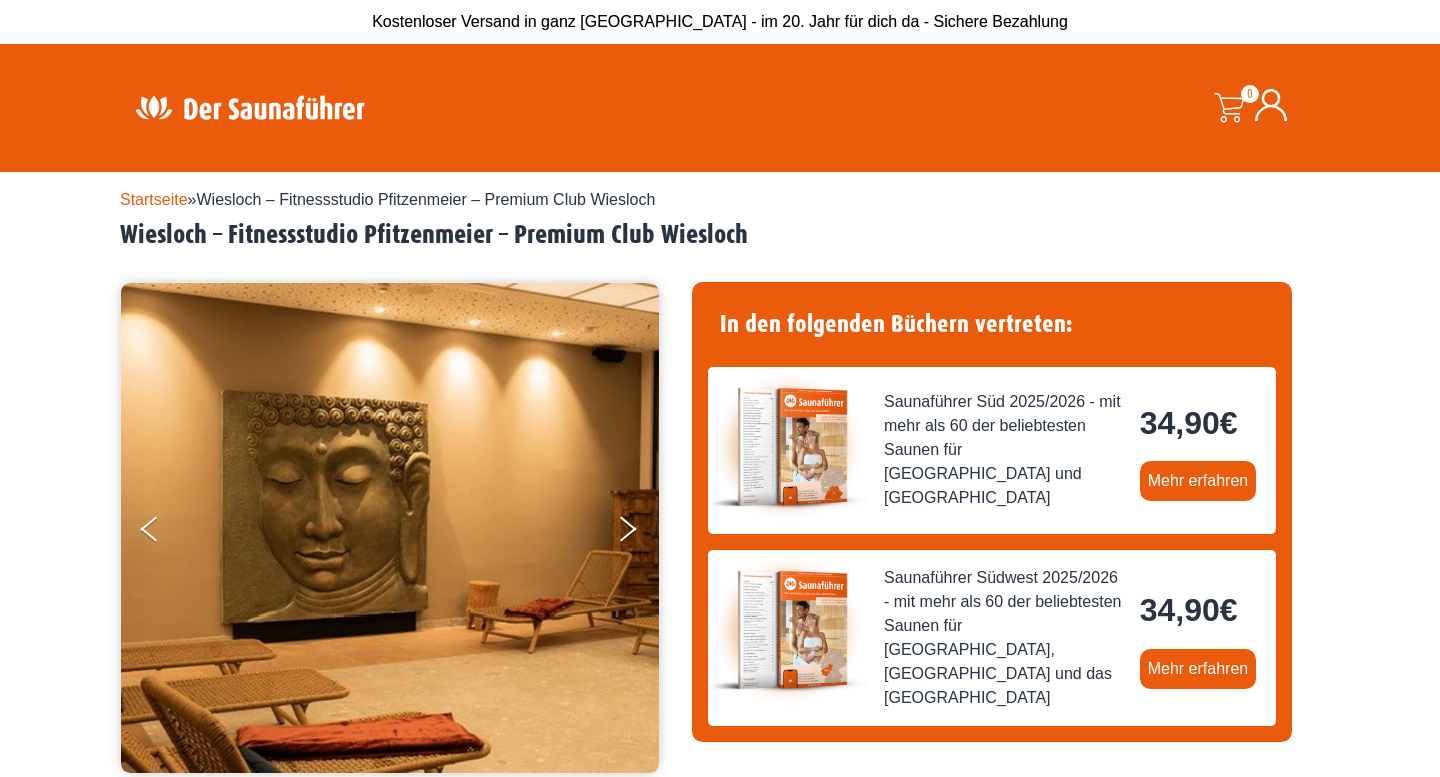 scroll, scrollTop: 0, scrollLeft: 0, axis: both 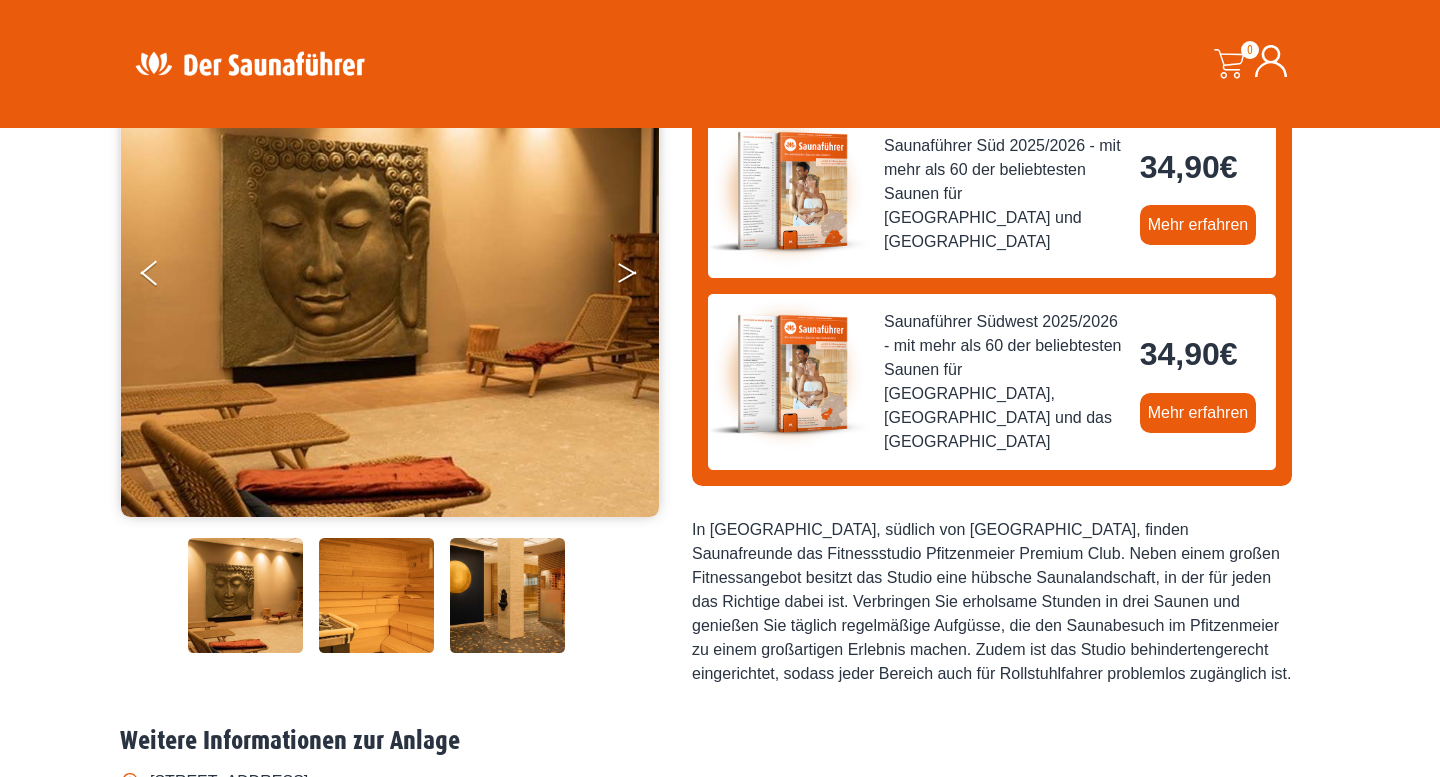 click at bounding box center (641, 277) 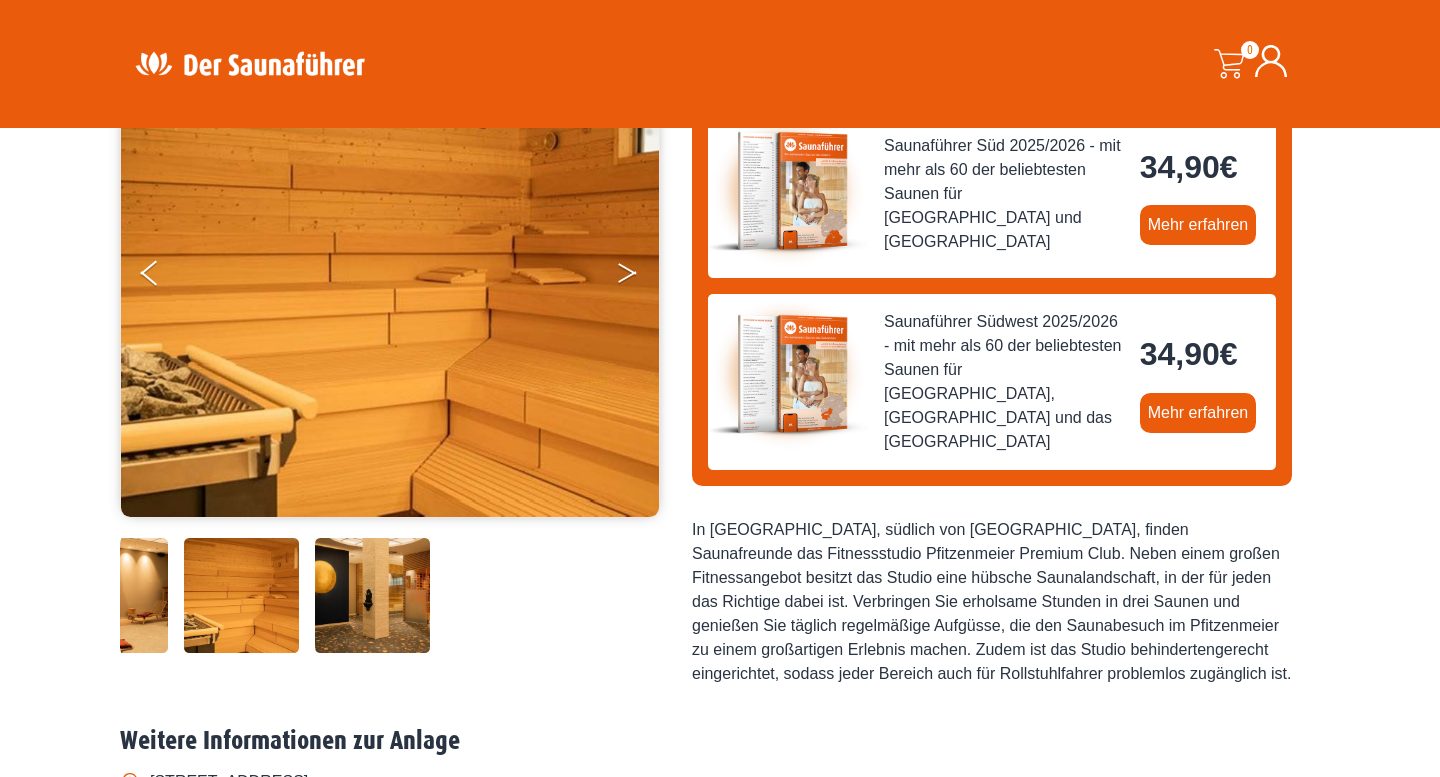 click at bounding box center [641, 277] 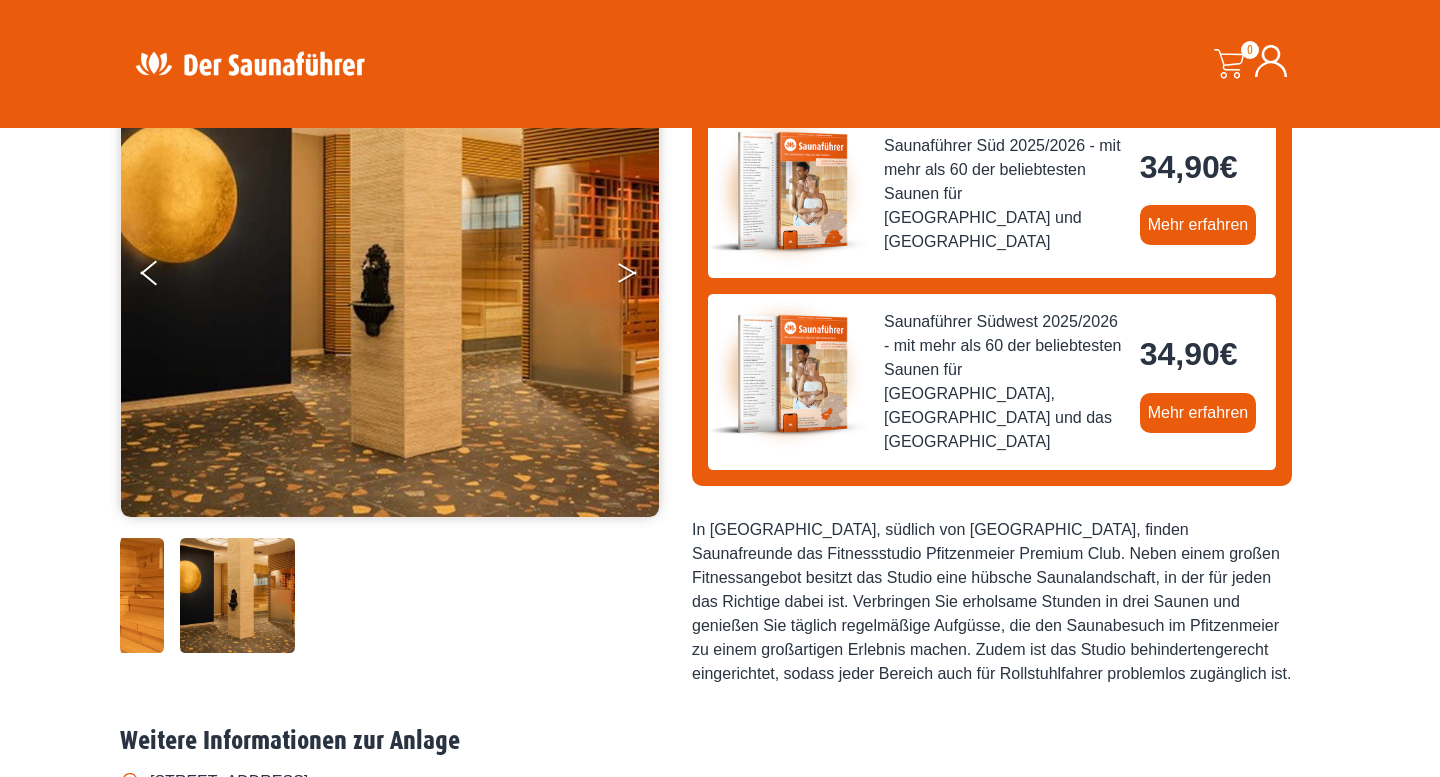 click at bounding box center (641, 277) 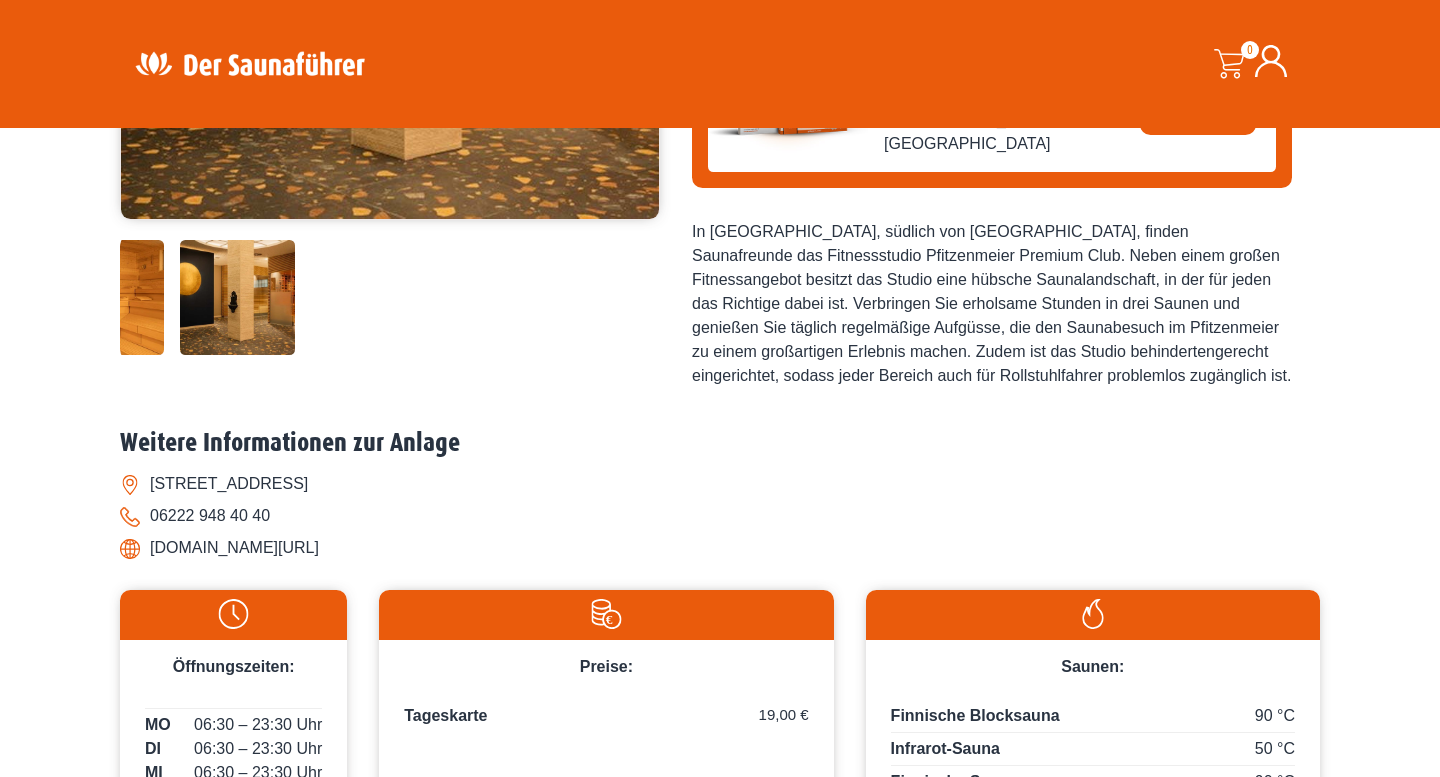scroll, scrollTop: 556, scrollLeft: 0, axis: vertical 